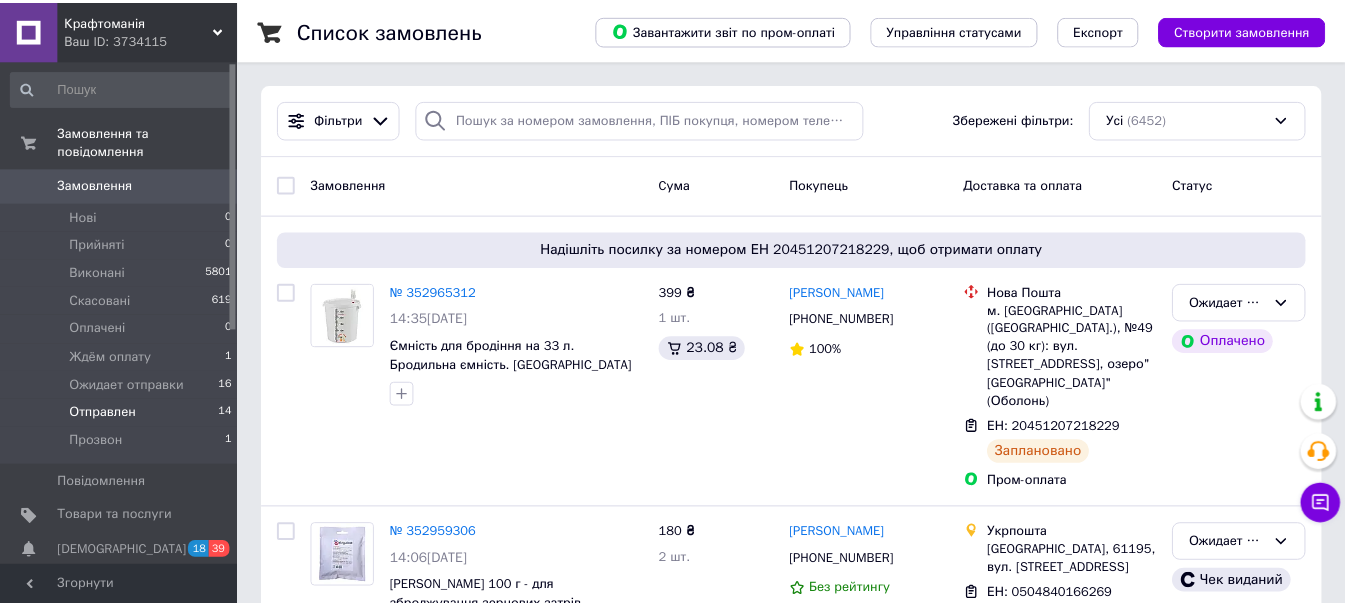 scroll, scrollTop: 0, scrollLeft: 0, axis: both 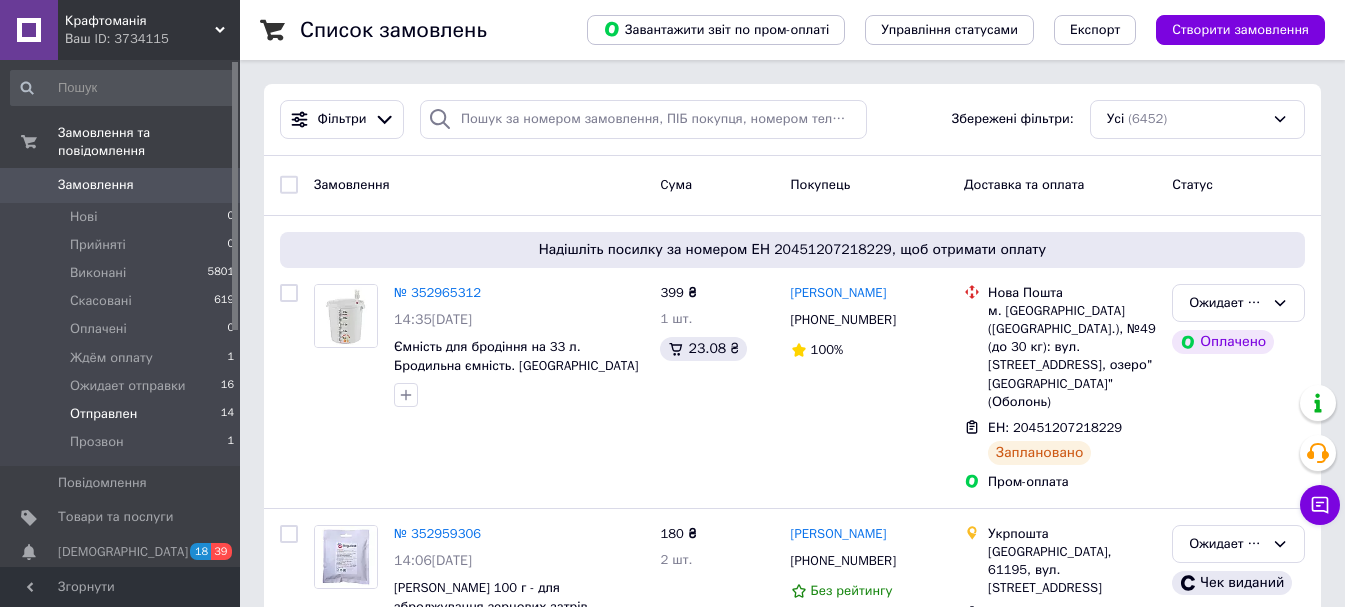 click on "Отправлен" at bounding box center (103, 414) 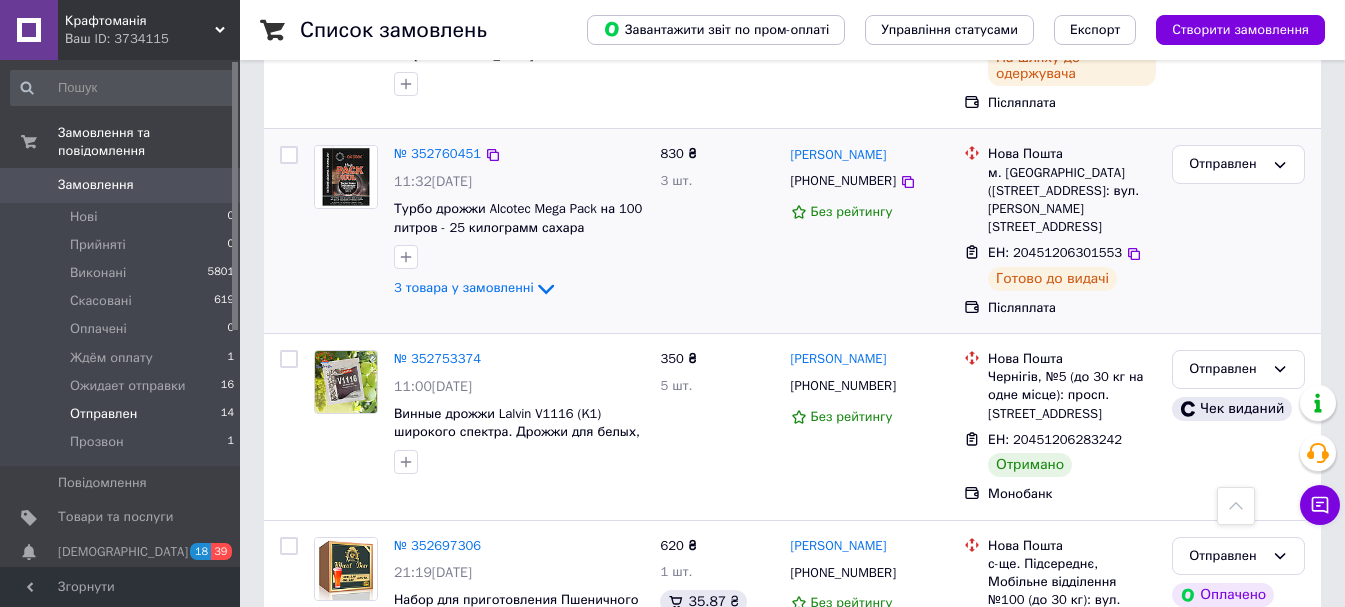 scroll, scrollTop: 600, scrollLeft: 0, axis: vertical 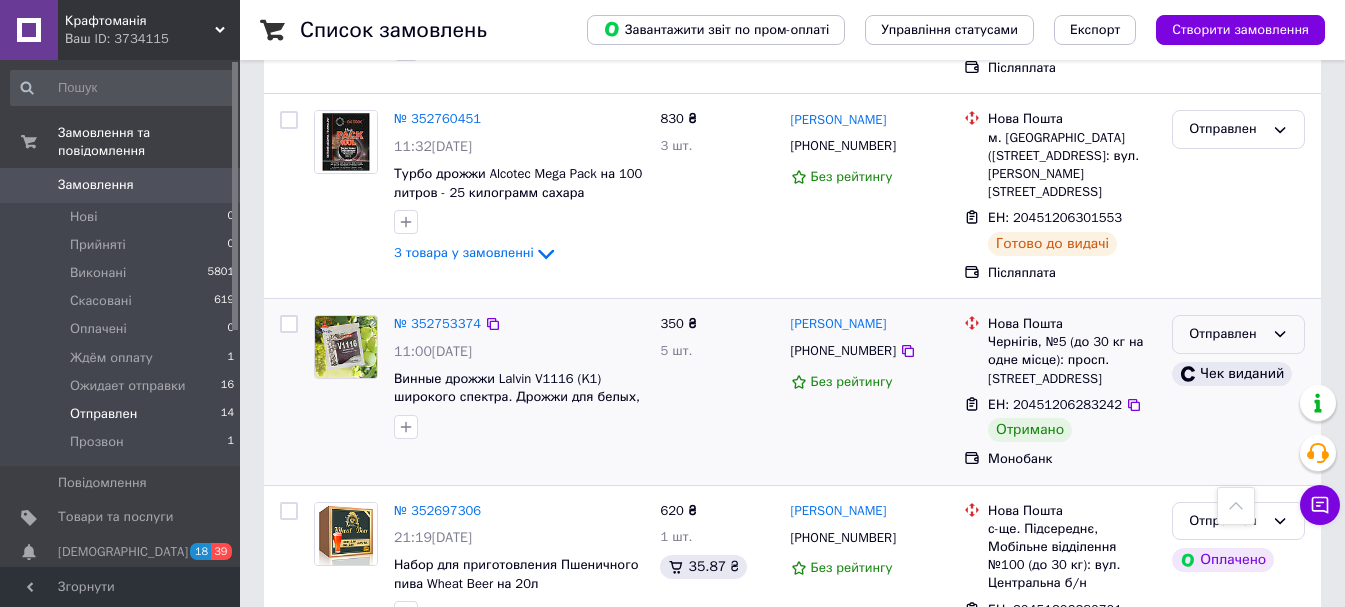 click on "Отправлен" at bounding box center [1226, 334] 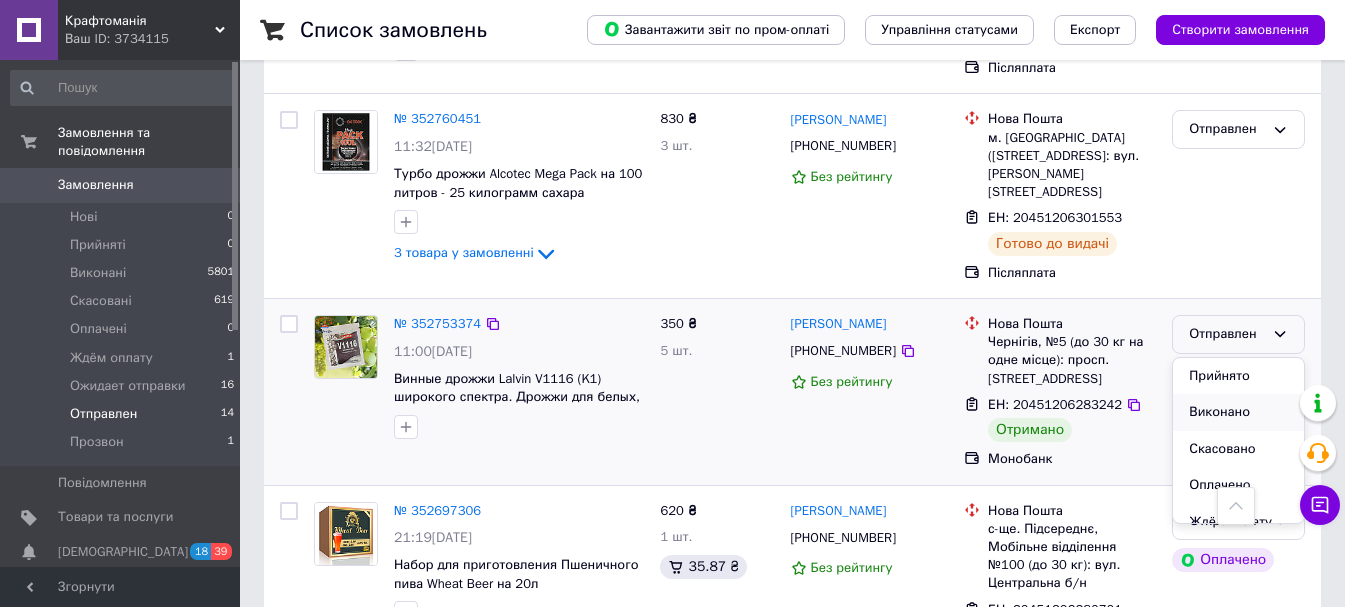 click on "Виконано" at bounding box center (1238, 412) 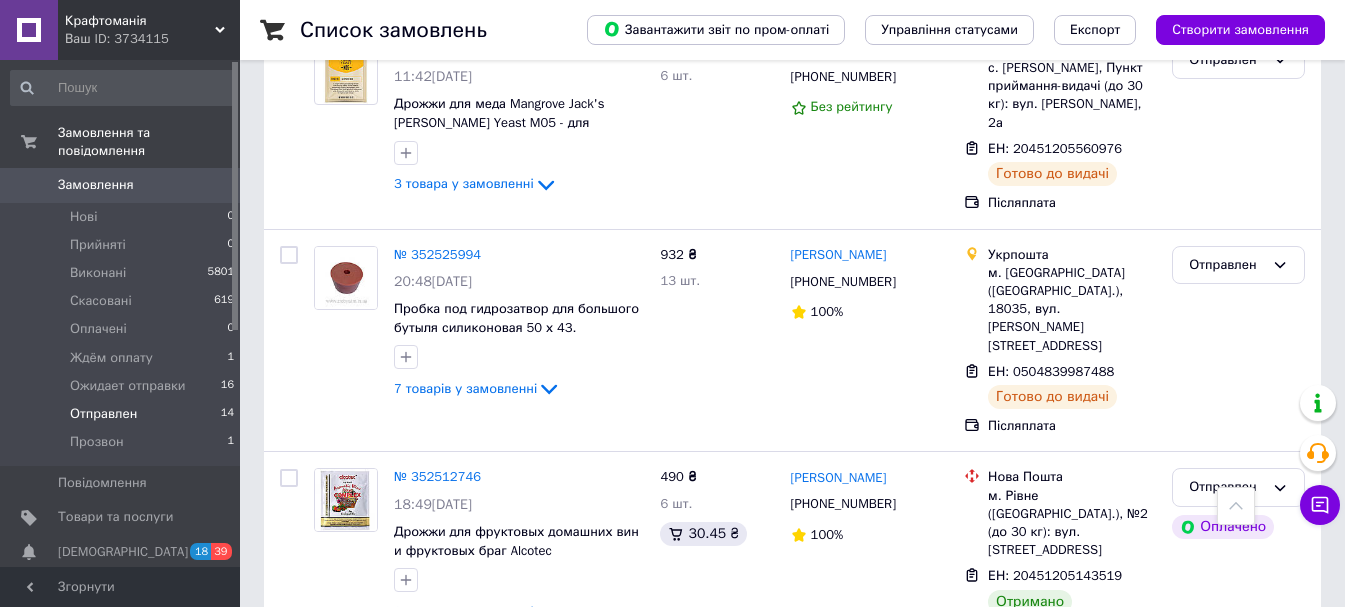scroll, scrollTop: 2114, scrollLeft: 0, axis: vertical 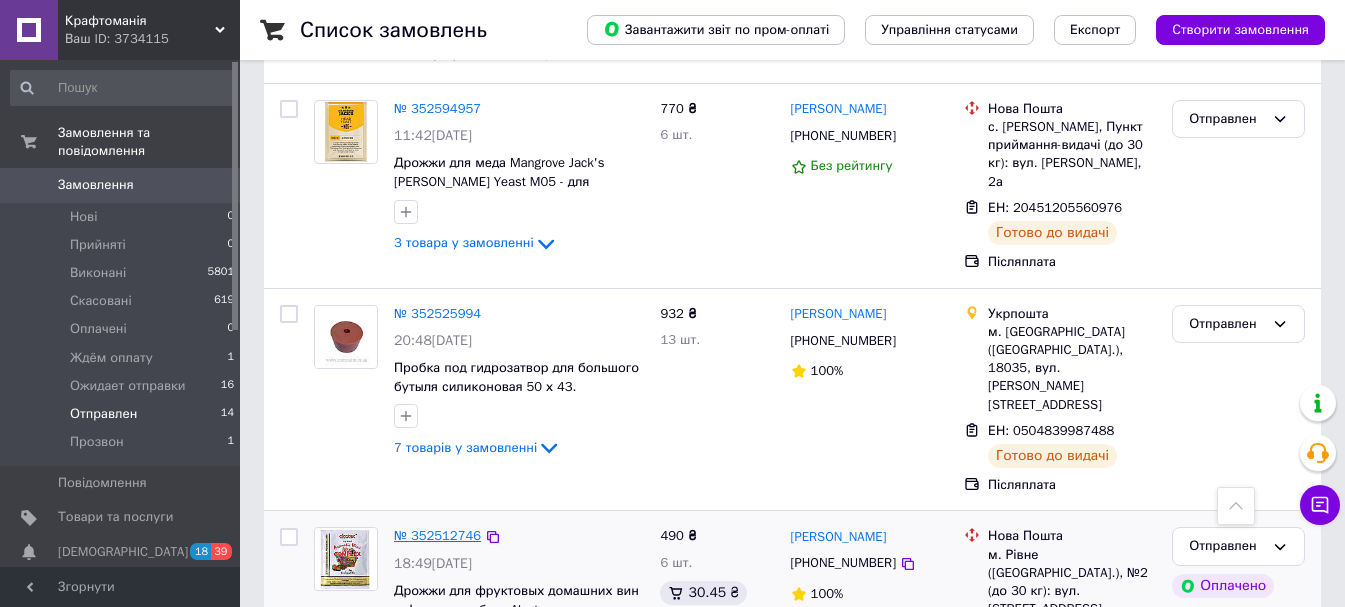 click on "№ 352512746" at bounding box center (437, 535) 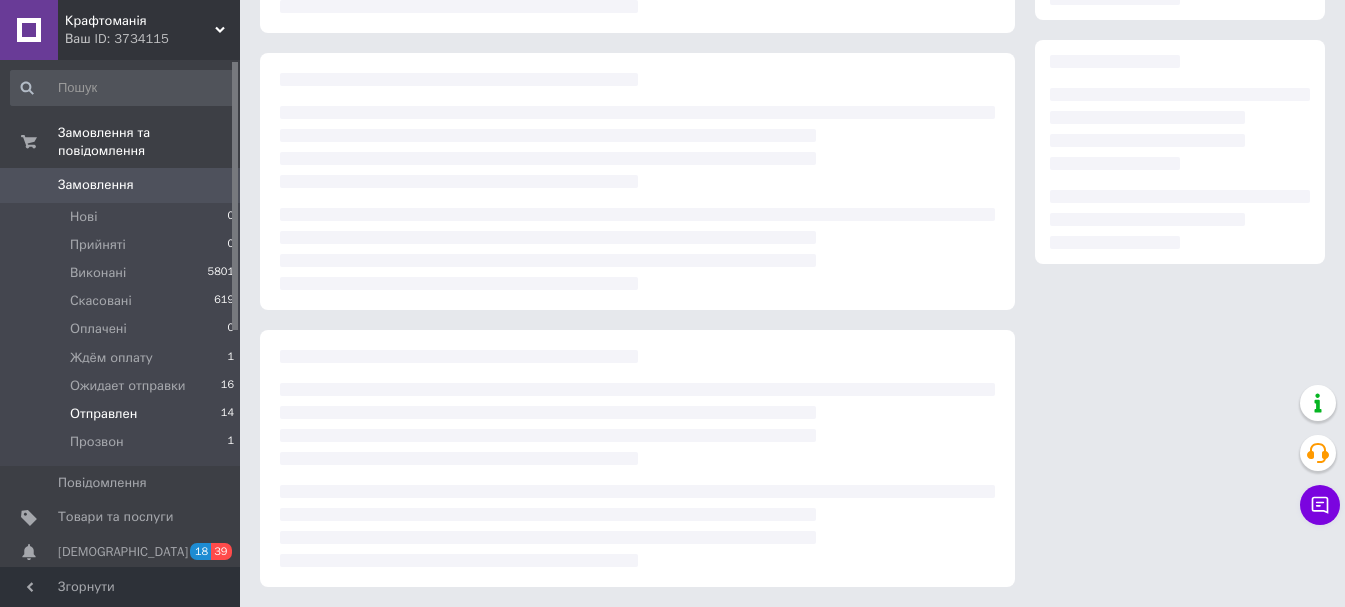 scroll, scrollTop: 0, scrollLeft: 0, axis: both 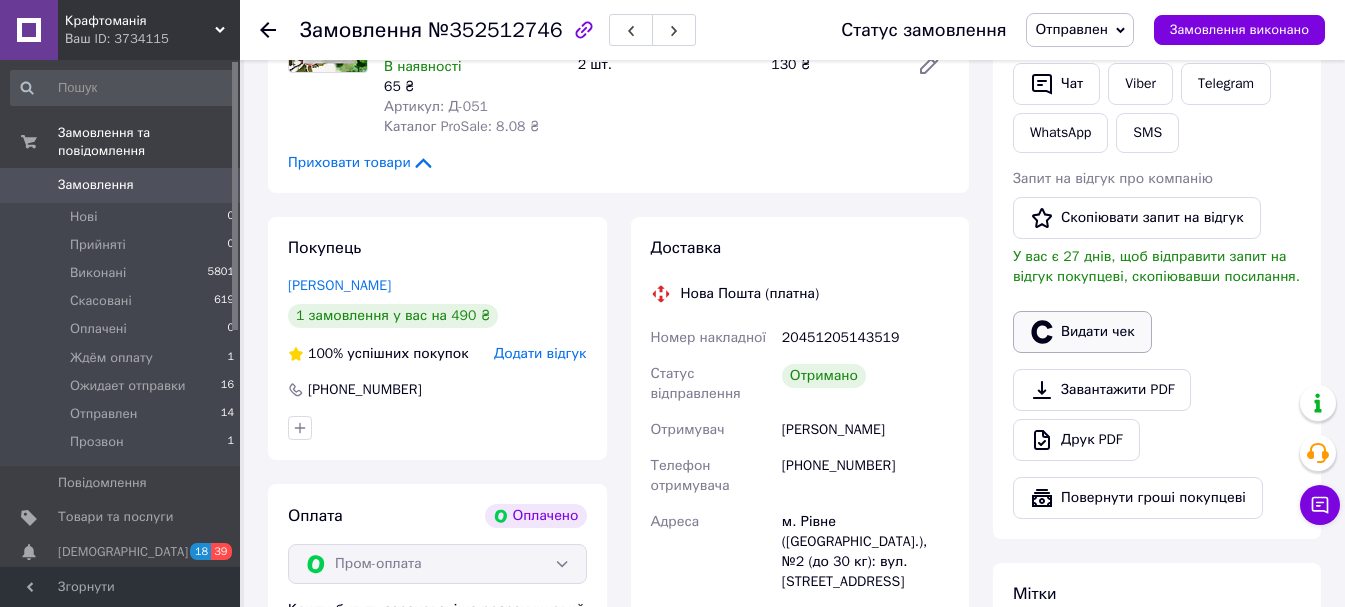 click on "Видати чек" at bounding box center [1082, 332] 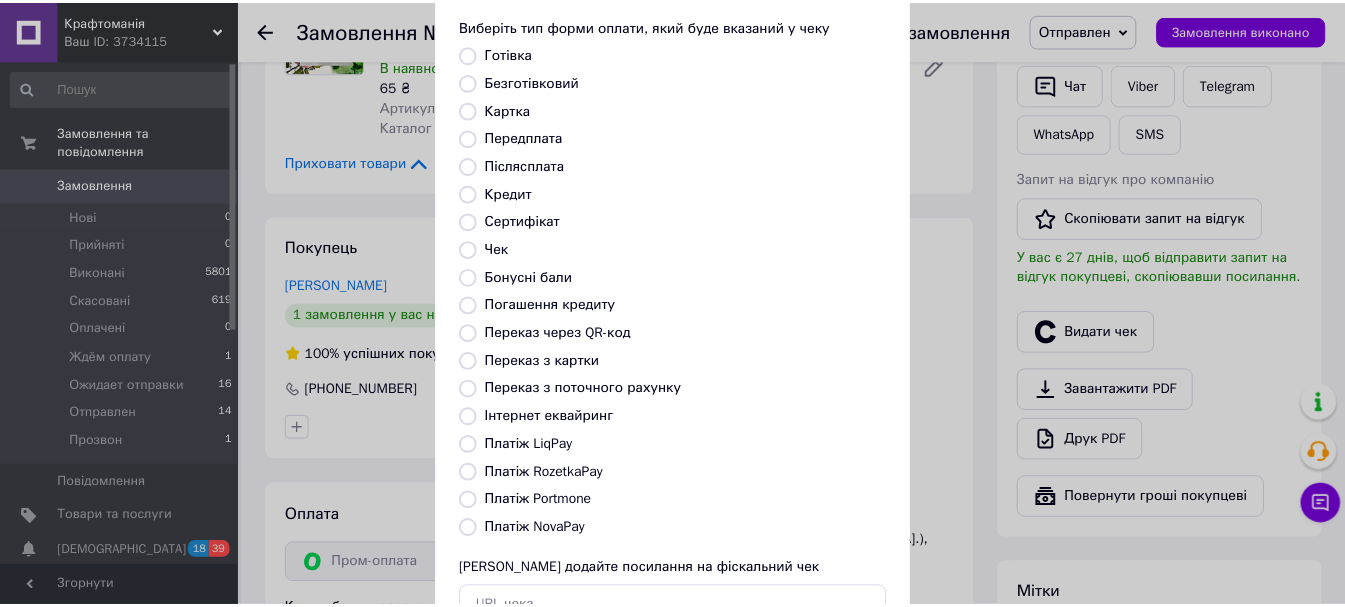 scroll, scrollTop: 252, scrollLeft: 0, axis: vertical 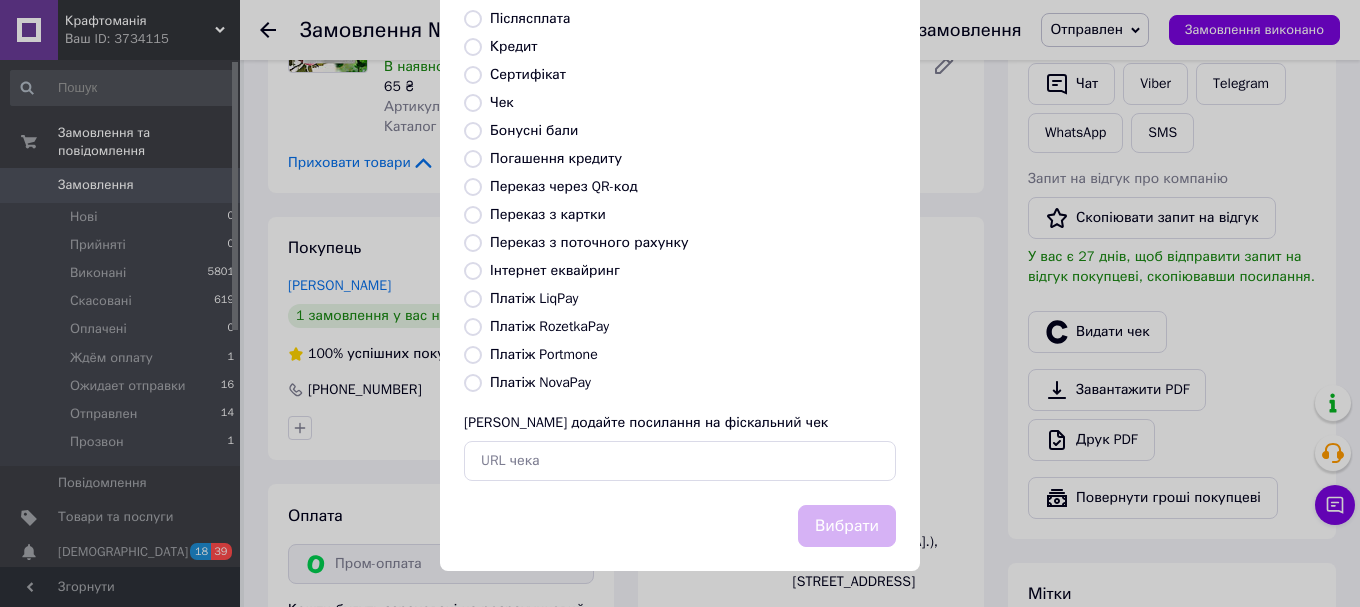 click on "Платіж RozetkaPay" at bounding box center (549, 326) 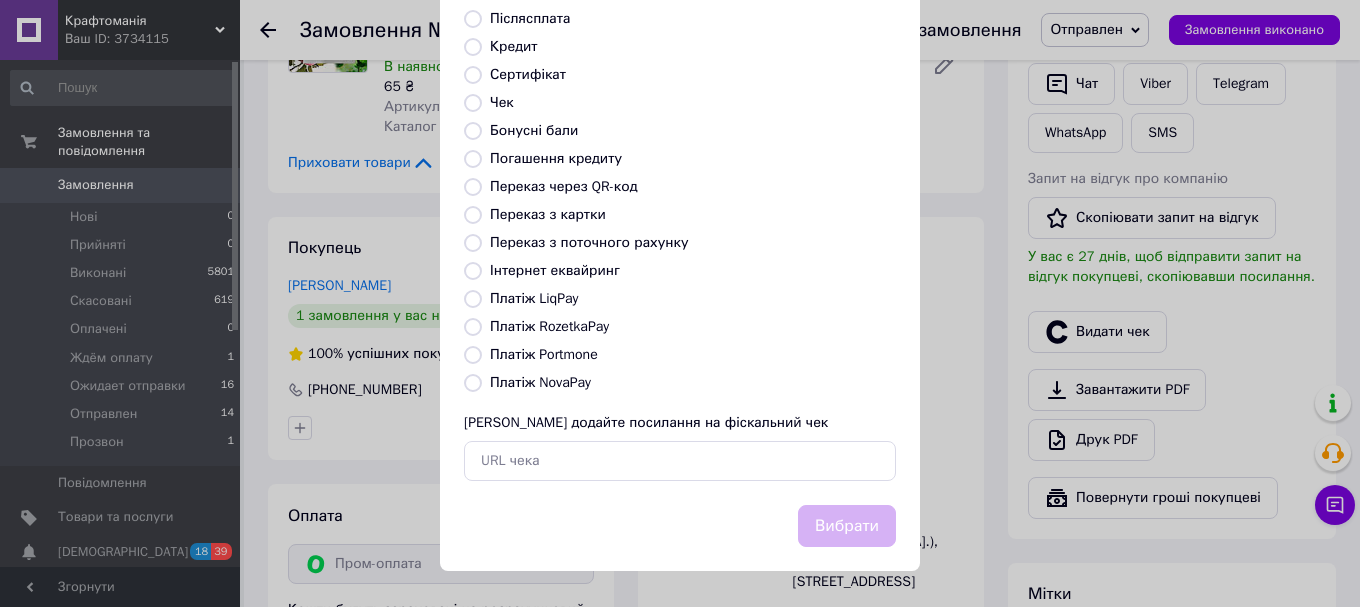radio on "true" 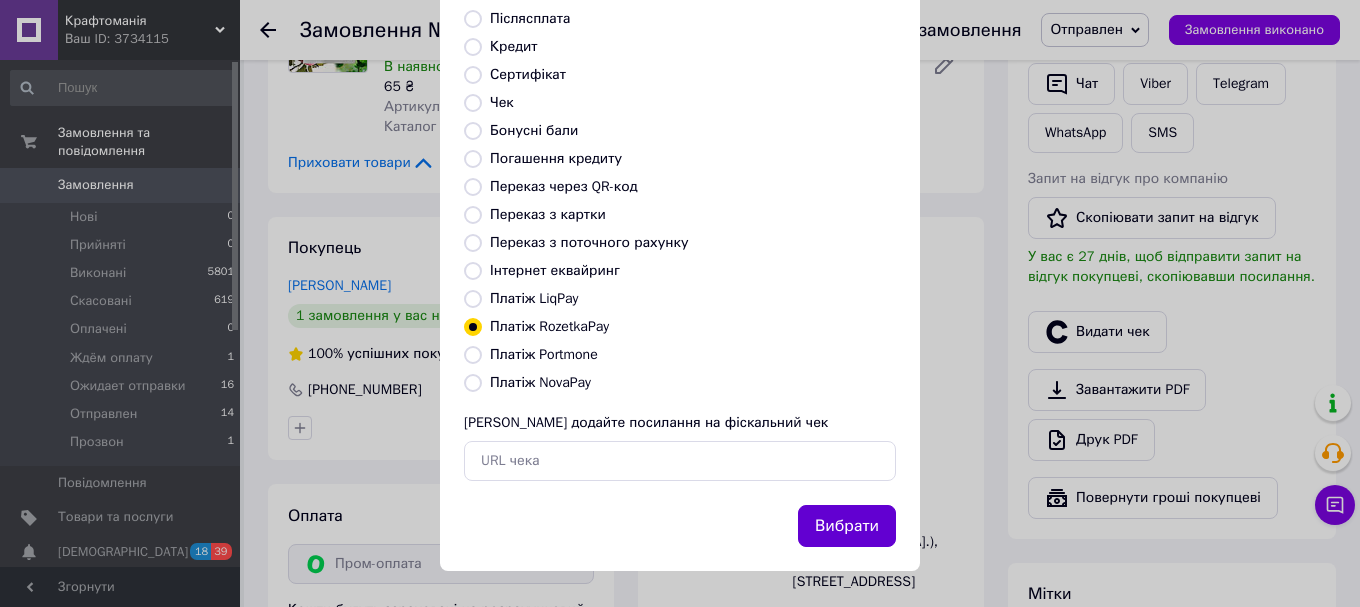 click on "Вибрати" at bounding box center [847, 526] 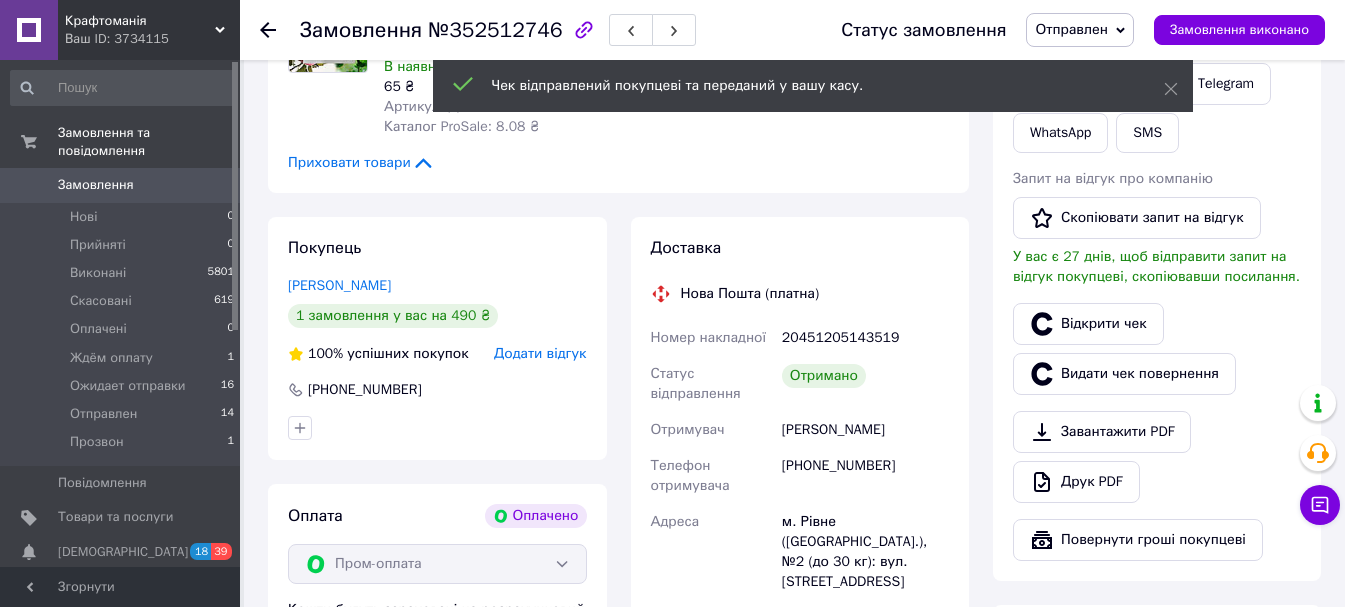 click 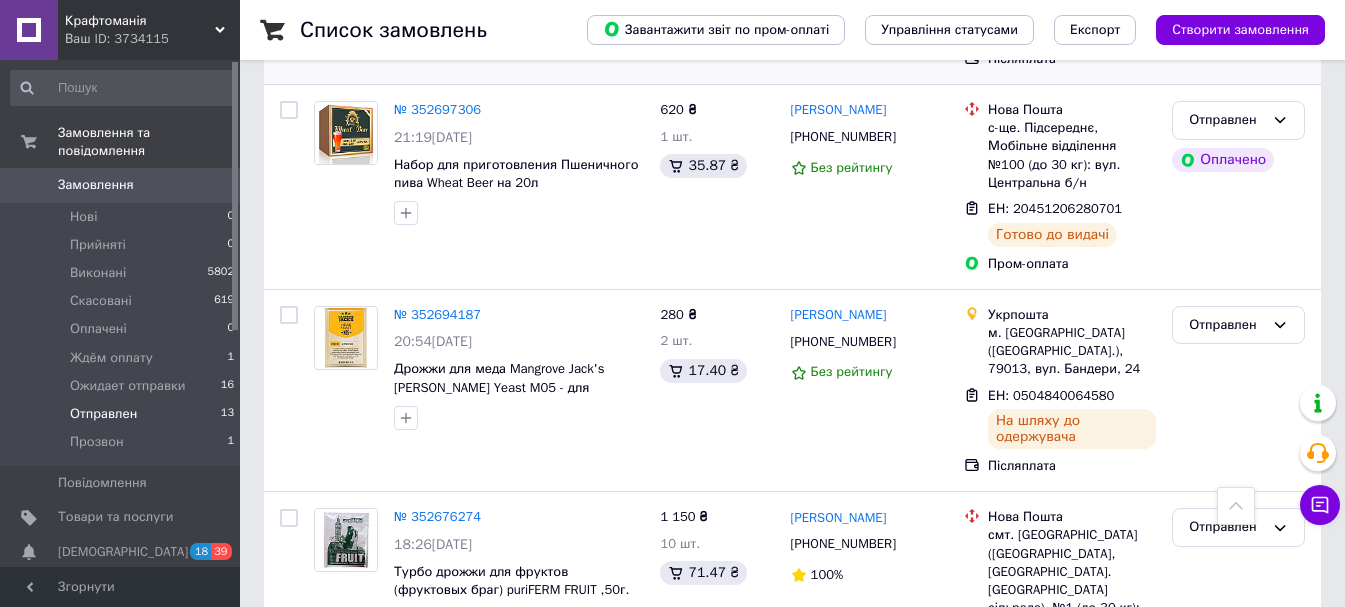 scroll, scrollTop: 900, scrollLeft: 0, axis: vertical 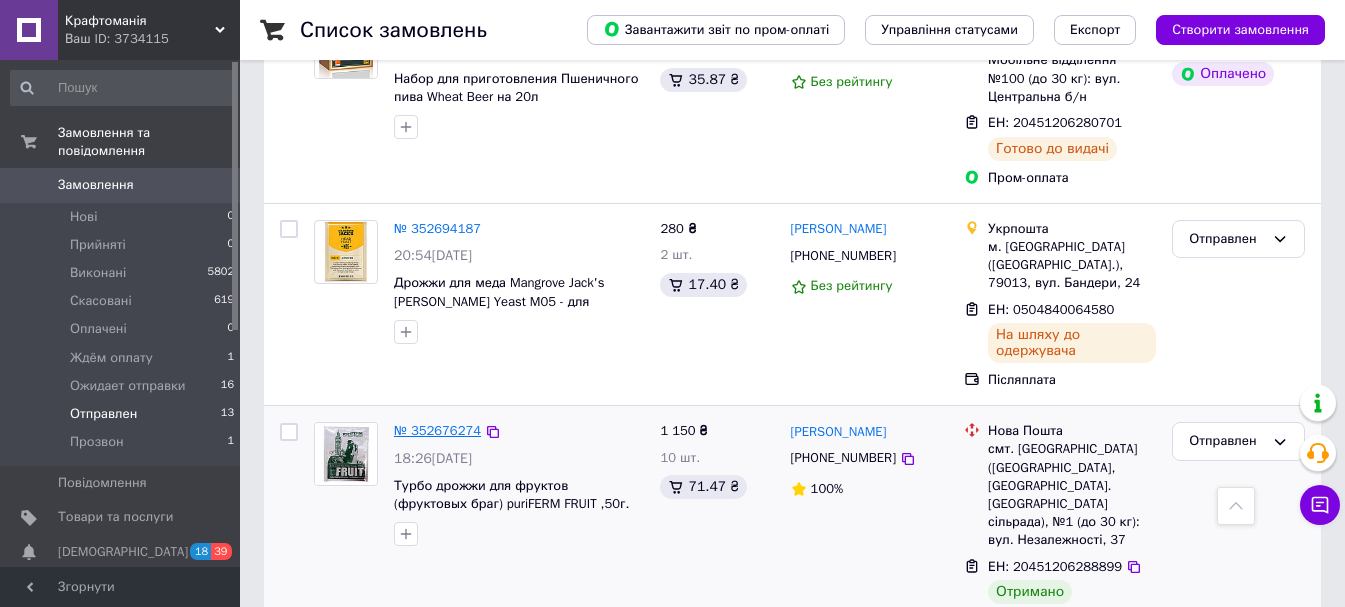 click on "№ 352676274" at bounding box center [437, 430] 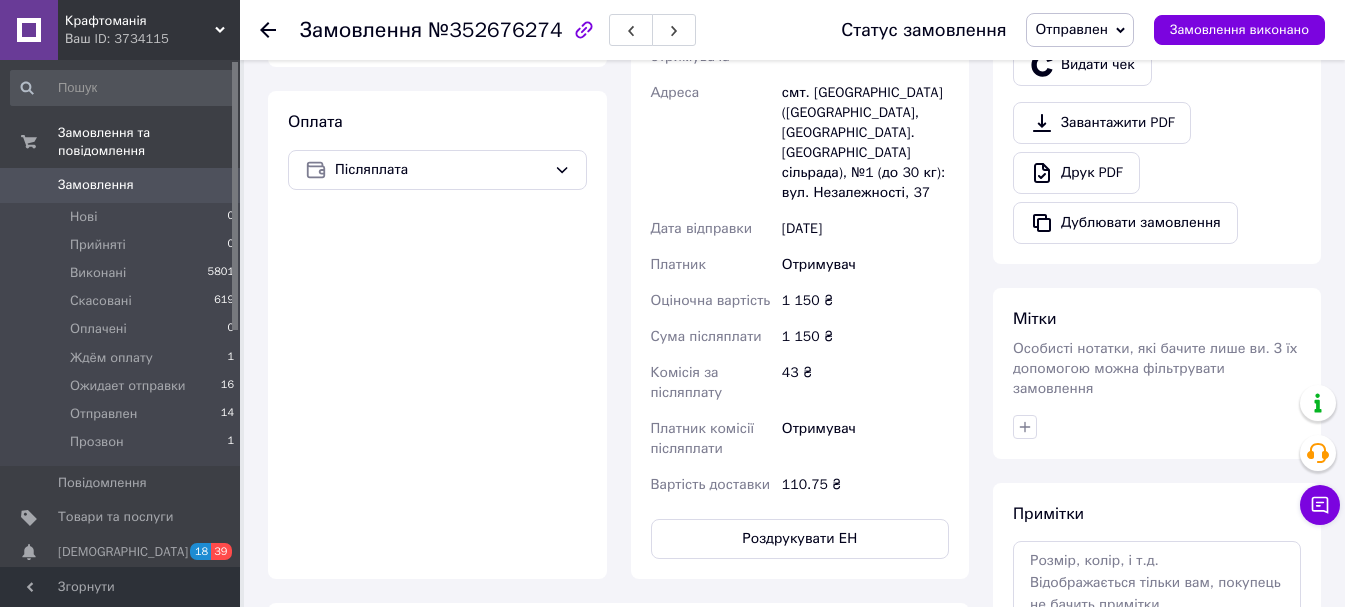 scroll, scrollTop: 900, scrollLeft: 0, axis: vertical 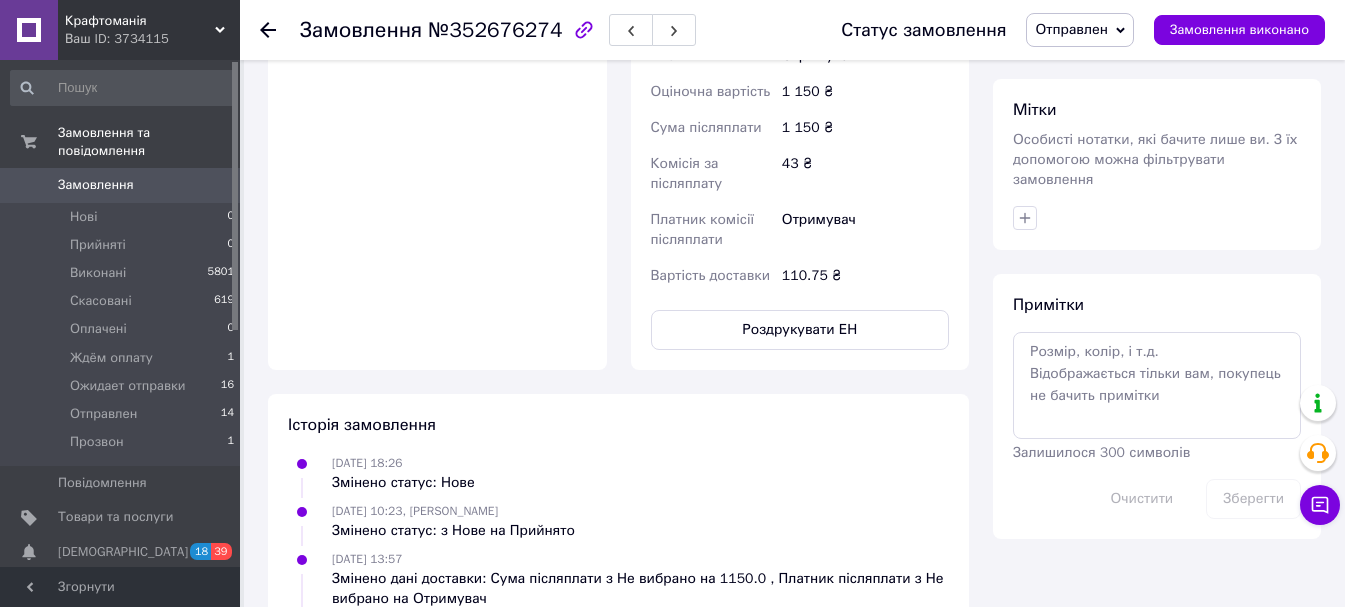 click on "Отправлен" at bounding box center (1071, 29) 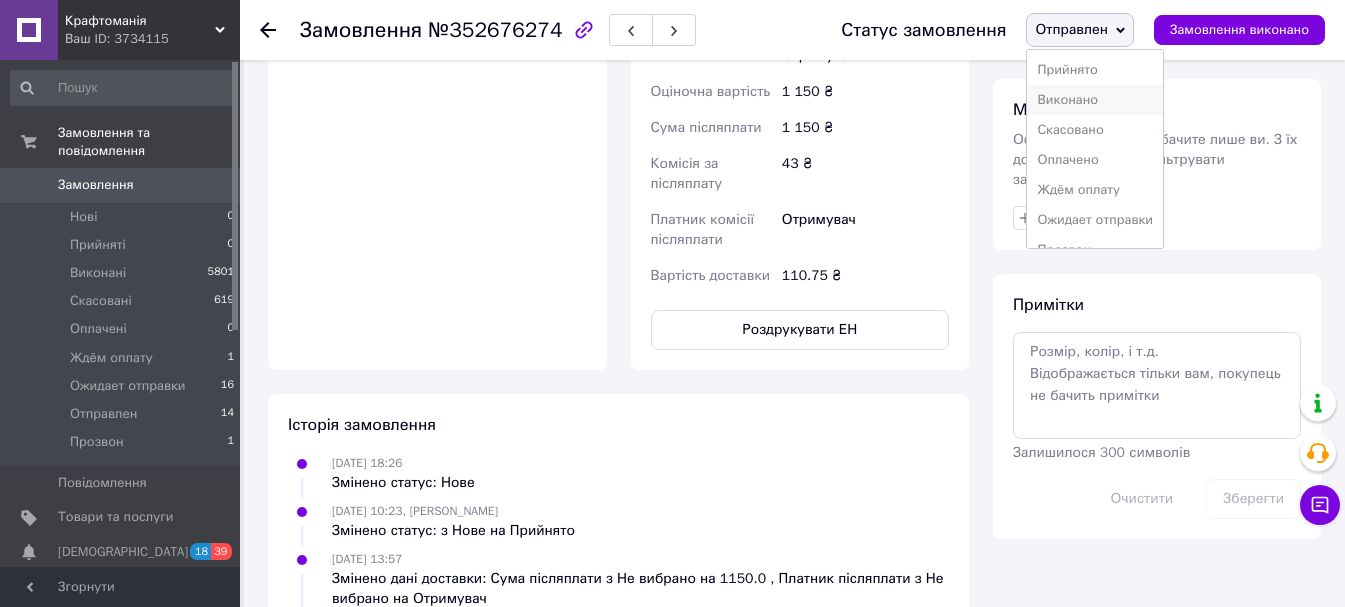 click on "Виконано" at bounding box center (1095, 100) 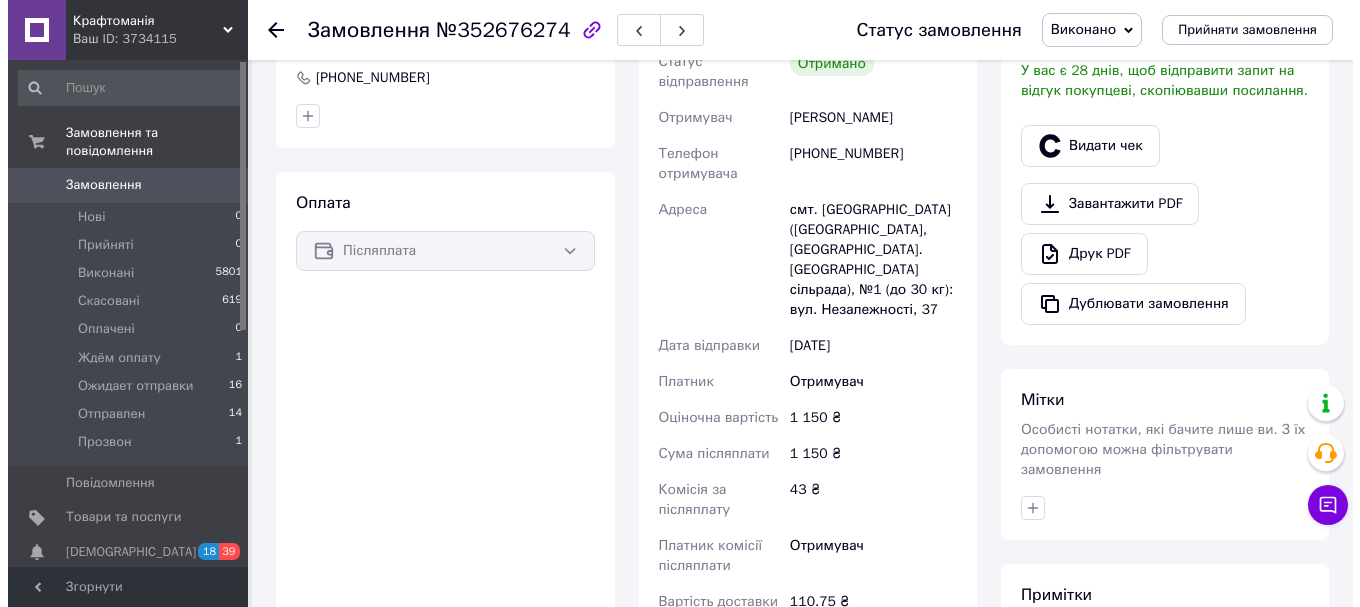 scroll, scrollTop: 374, scrollLeft: 0, axis: vertical 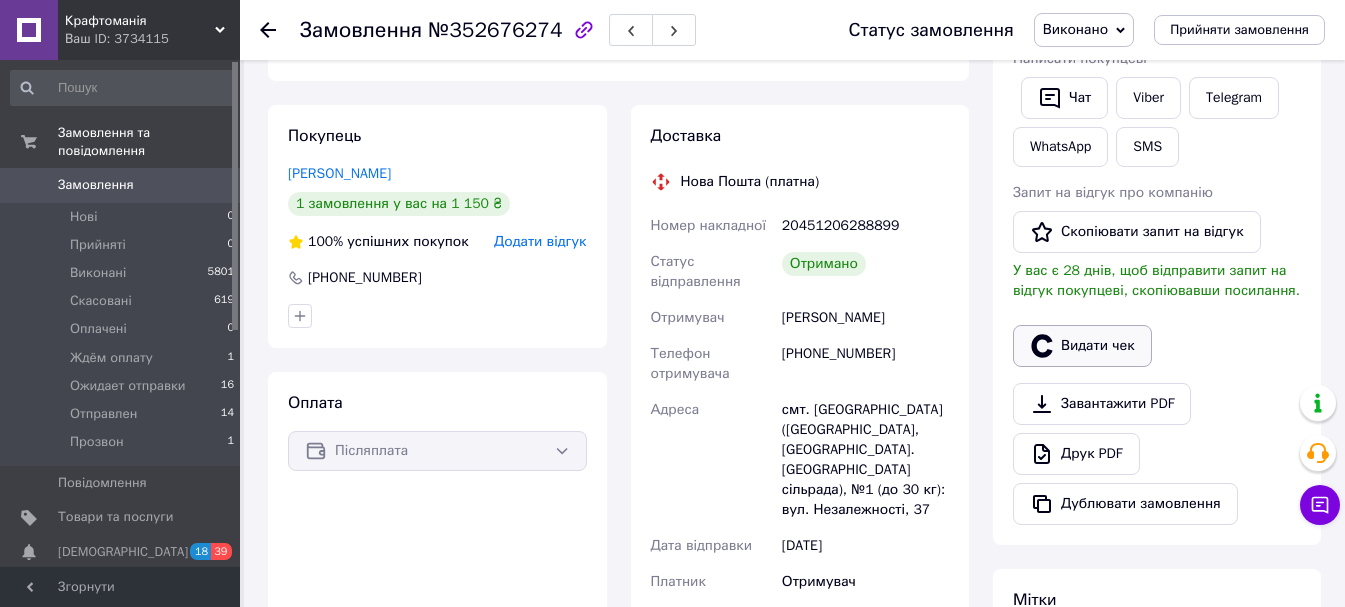 click on "Видати чек" at bounding box center (1082, 346) 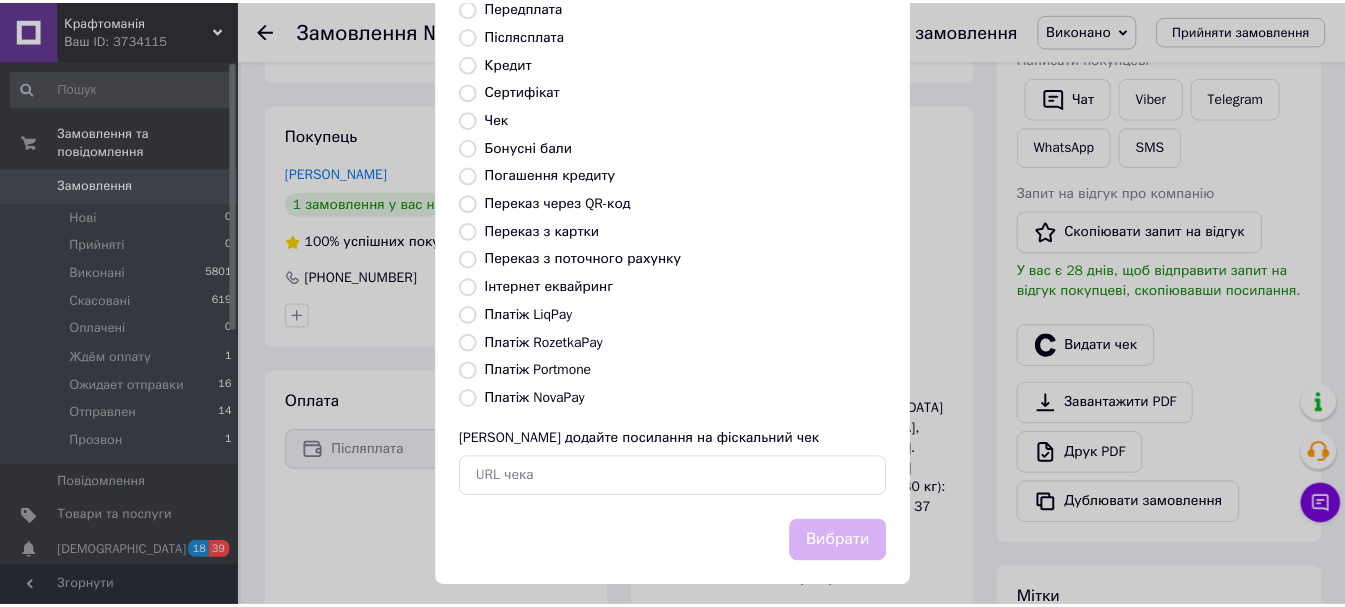 scroll, scrollTop: 252, scrollLeft: 0, axis: vertical 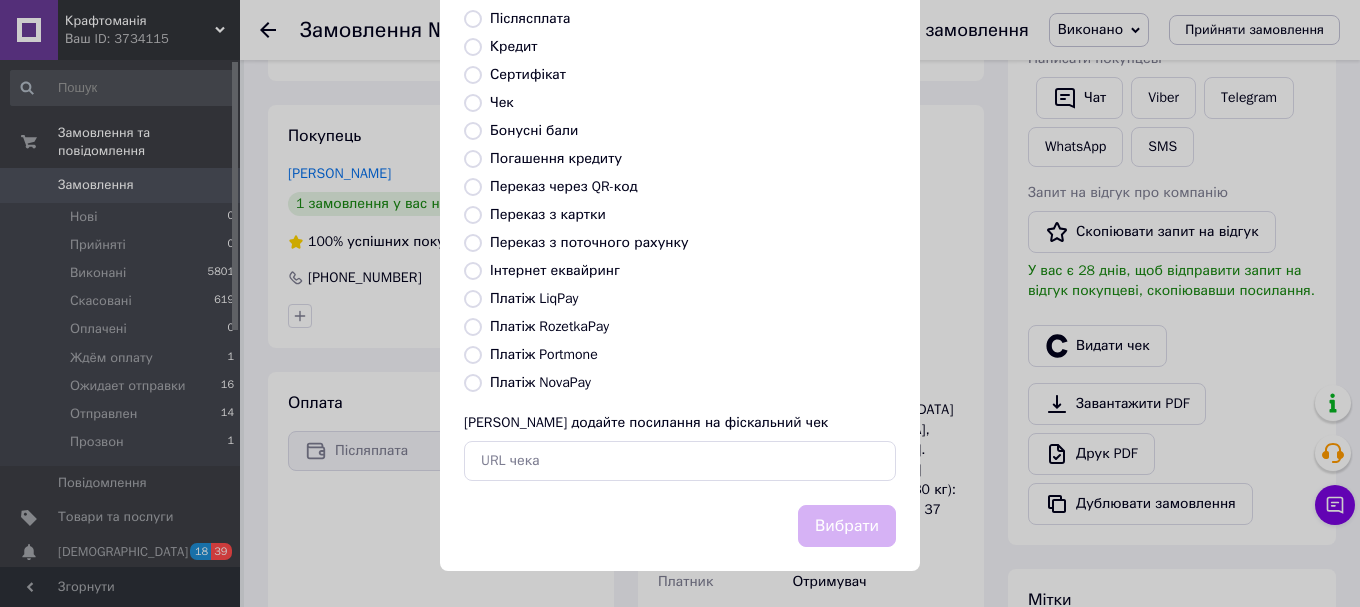 click on "Платіж NovaPay" at bounding box center [540, 382] 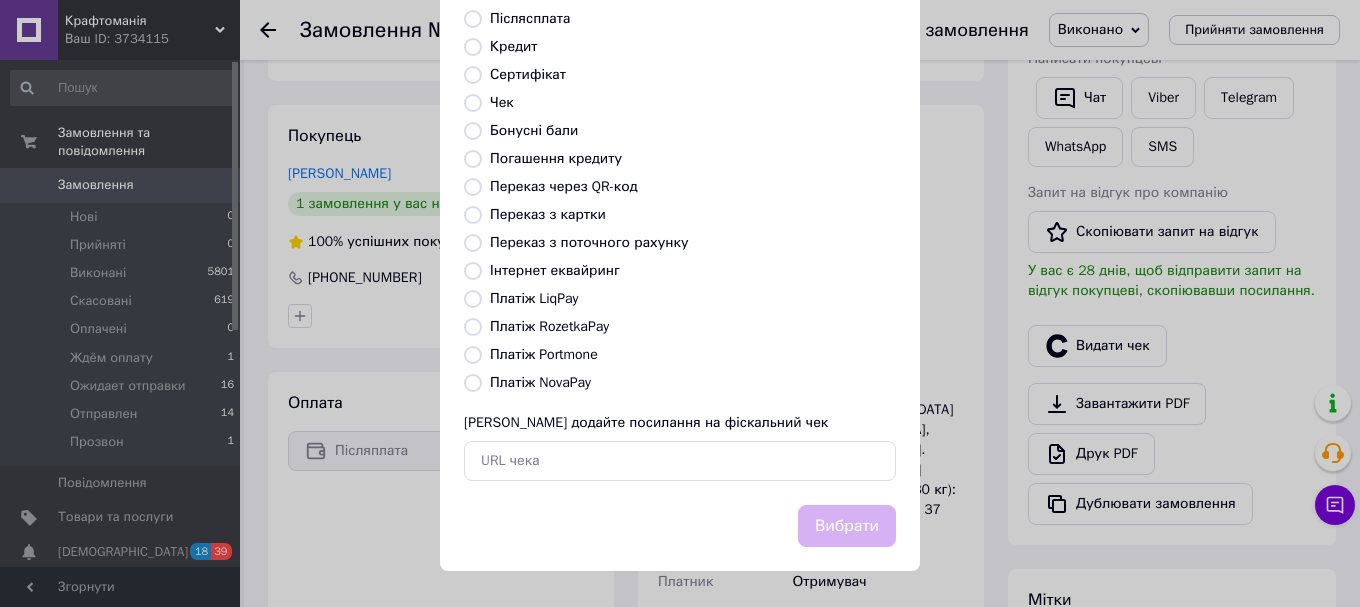 radio on "true" 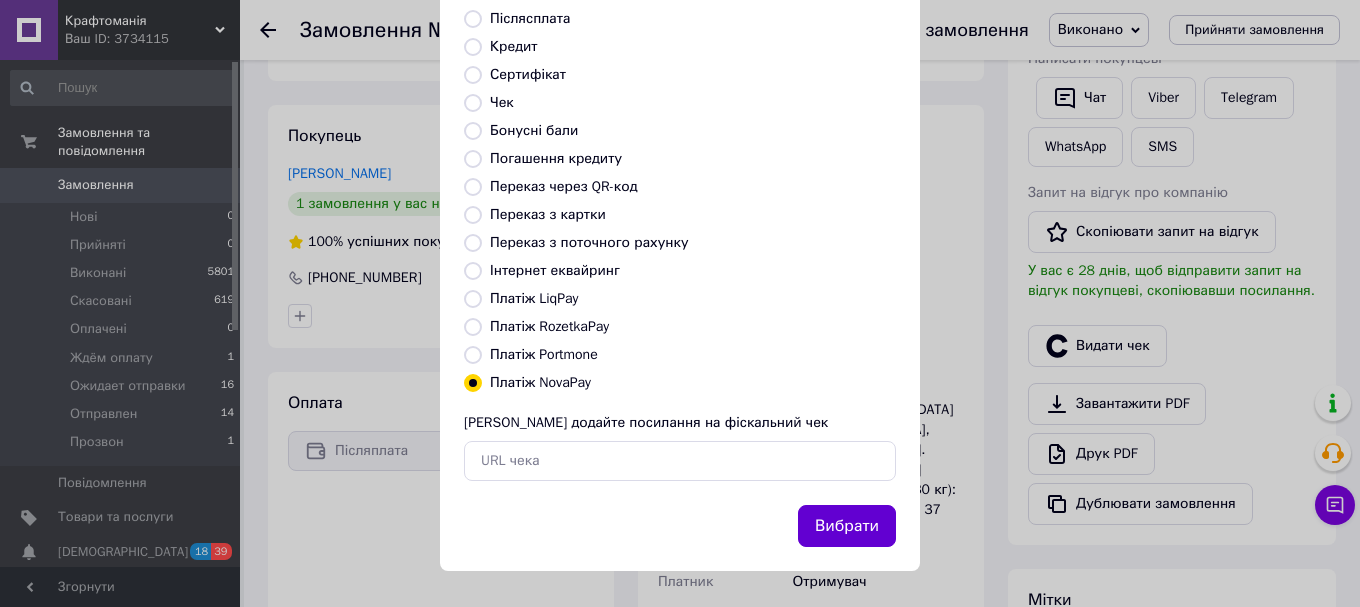 click on "Вибрати" at bounding box center (847, 526) 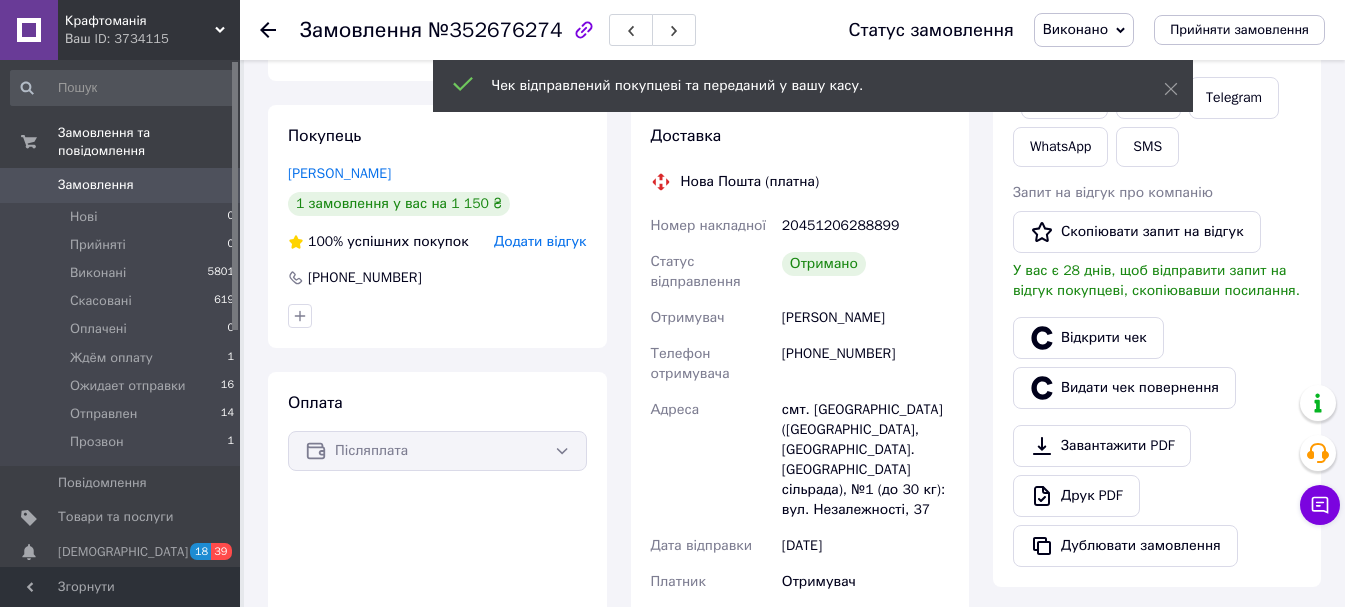 click 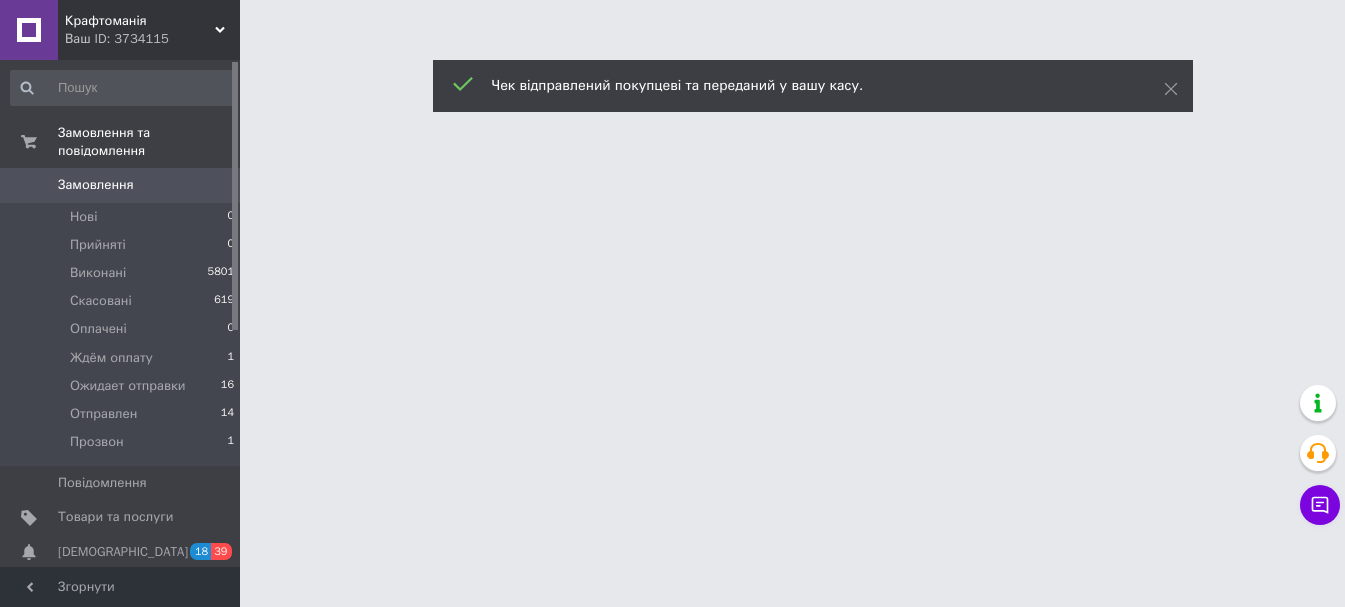 scroll, scrollTop: 0, scrollLeft: 0, axis: both 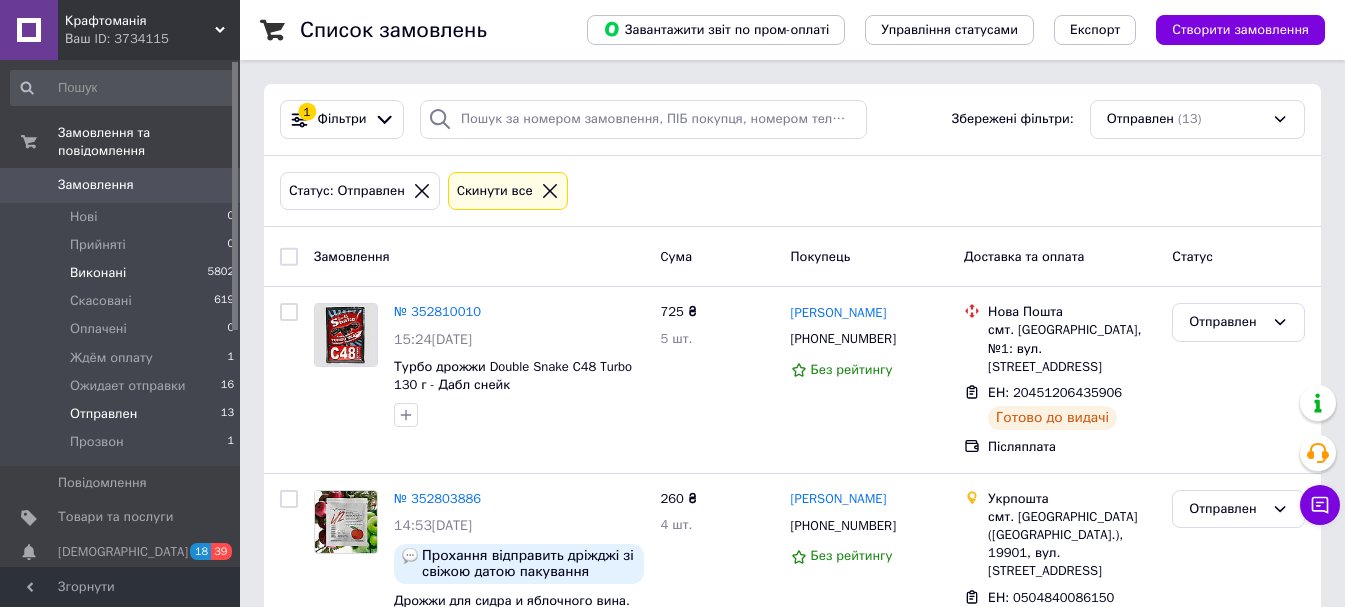 click on "Виконані" at bounding box center (98, 273) 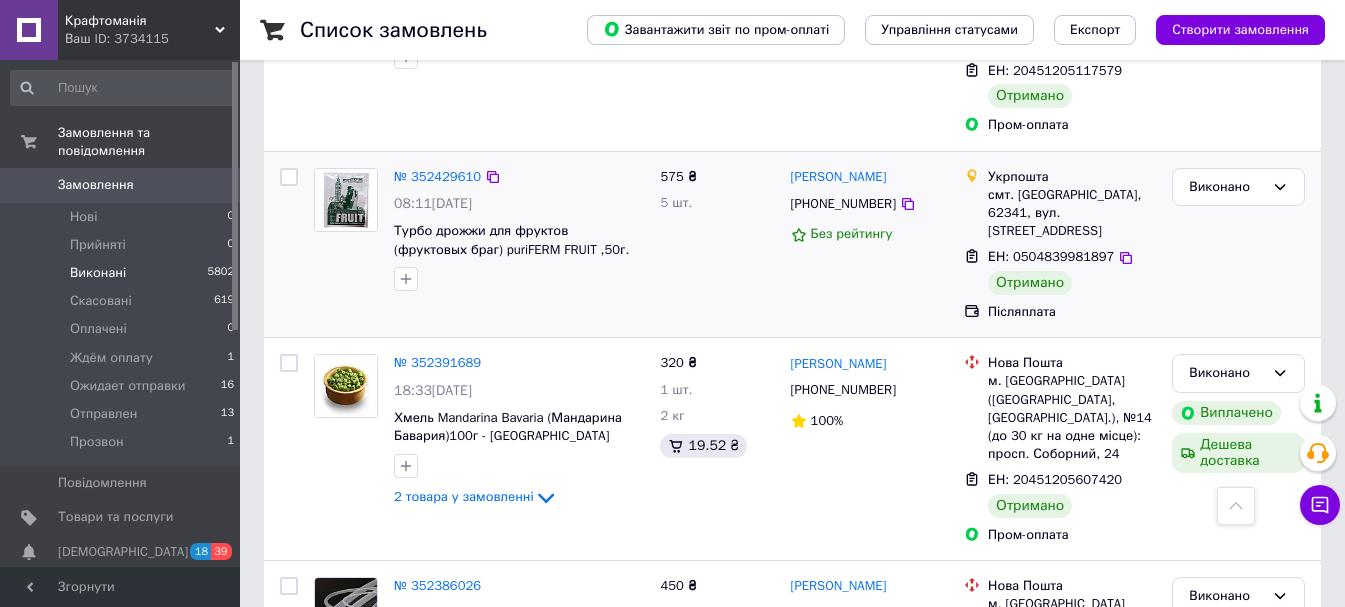 scroll, scrollTop: 1700, scrollLeft: 0, axis: vertical 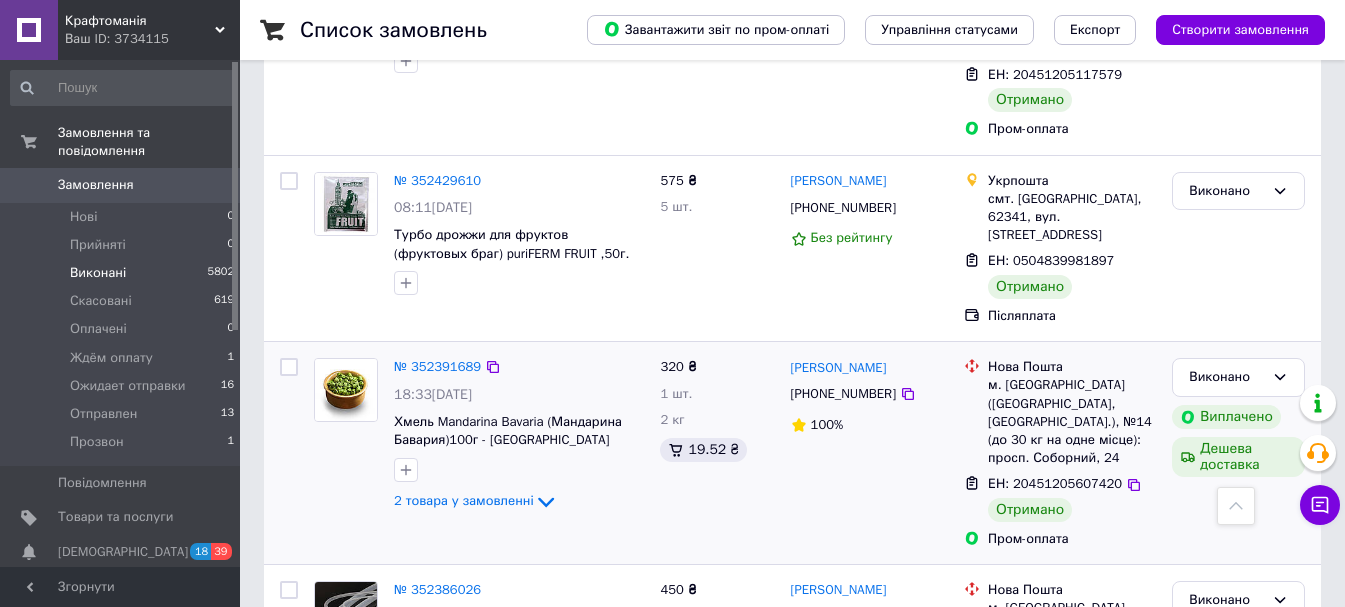 click at bounding box center (289, 367) 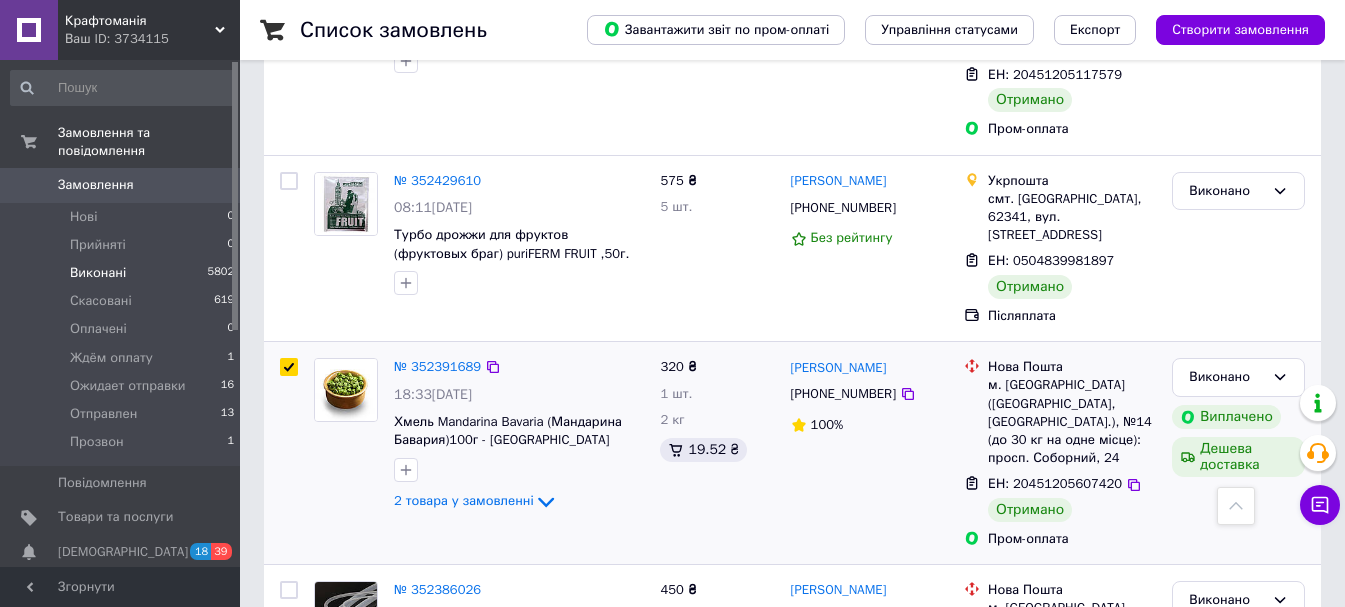 checkbox on "true" 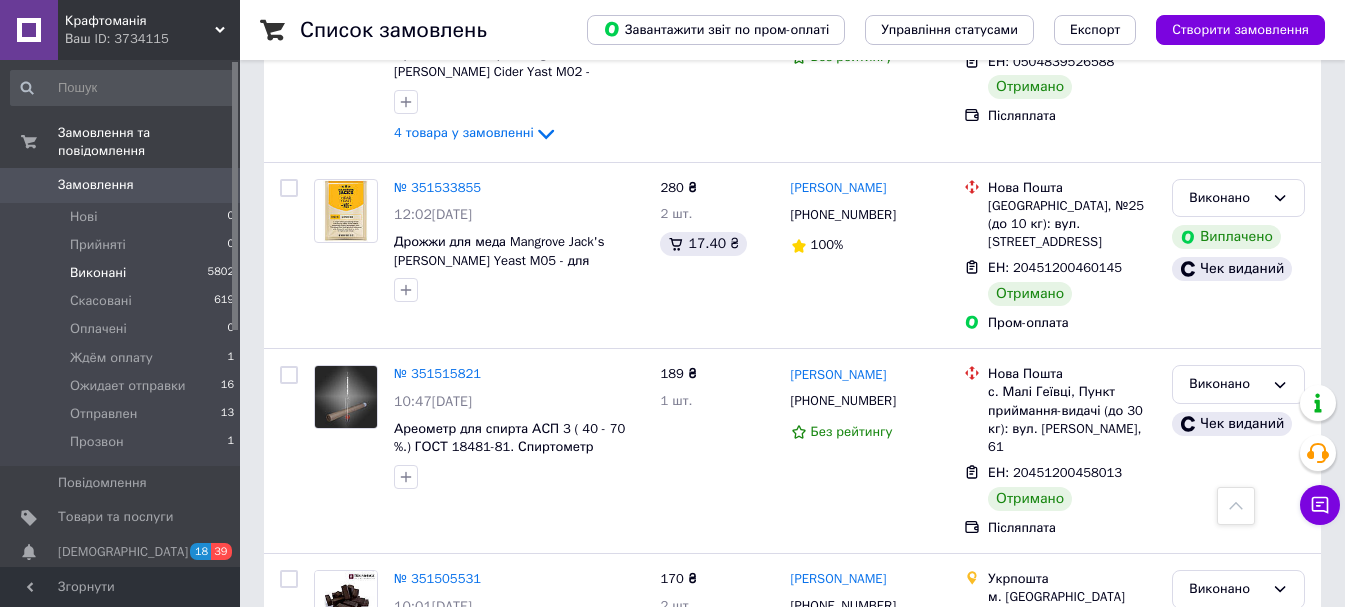 scroll, scrollTop: 9253, scrollLeft: 0, axis: vertical 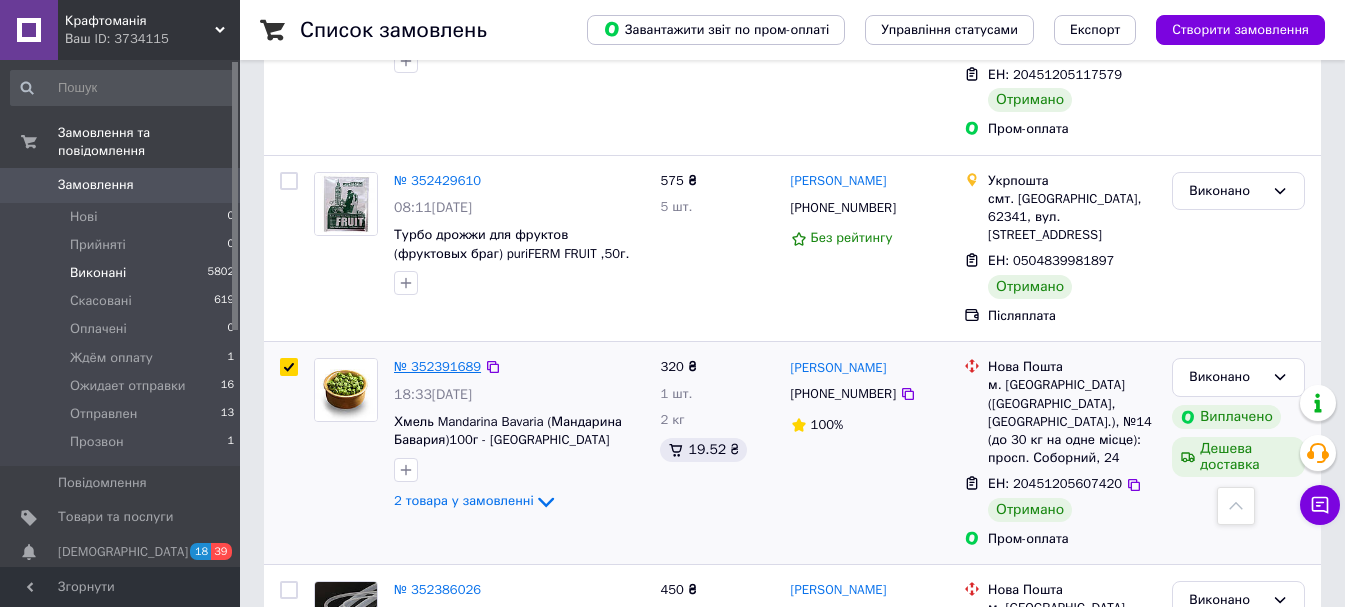 click on "№ 352391689" at bounding box center [437, 366] 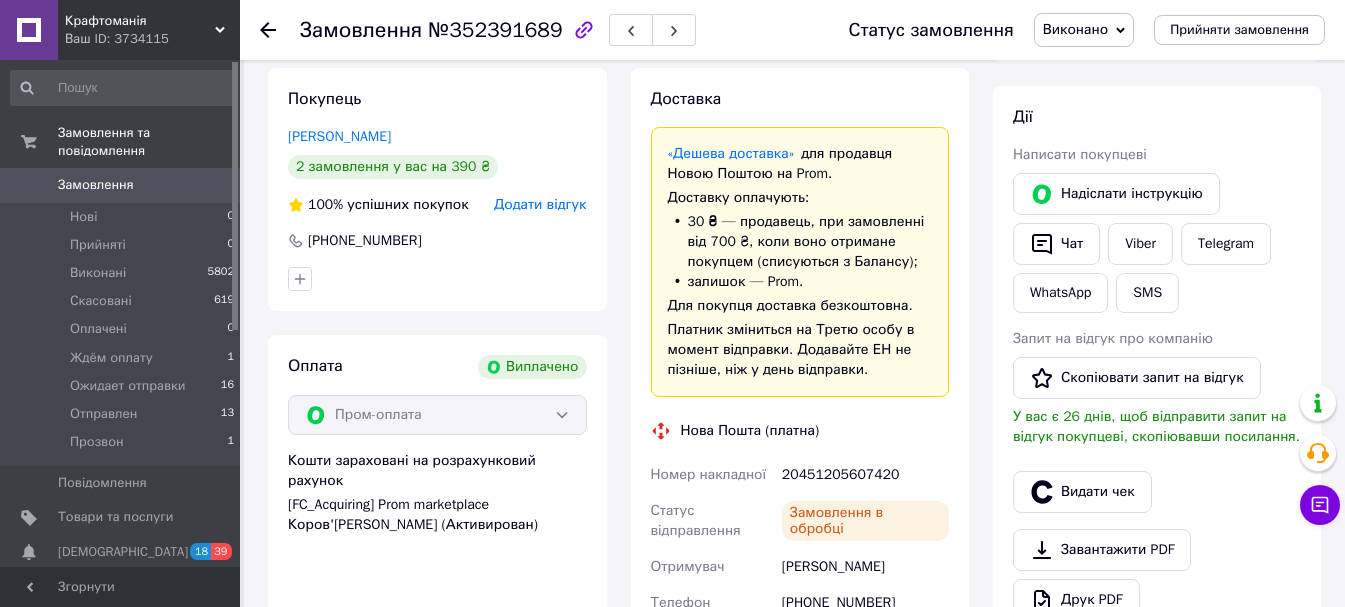 scroll, scrollTop: 1664, scrollLeft: 0, axis: vertical 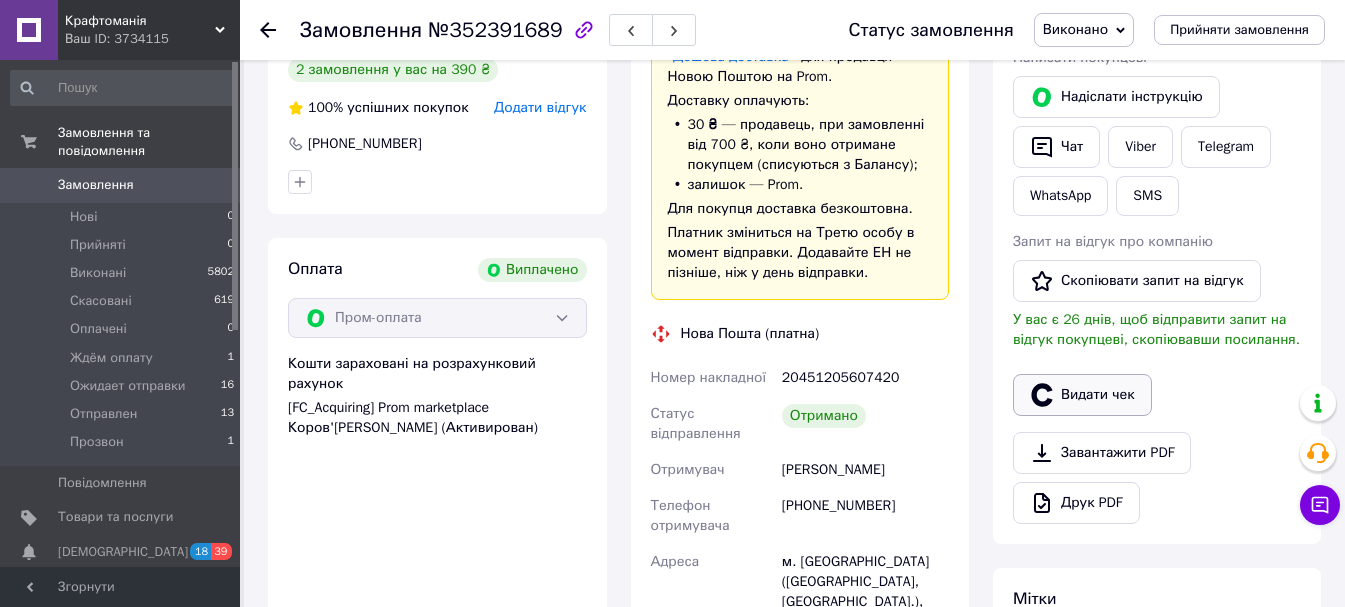 click on "Видати чек" at bounding box center [1082, 395] 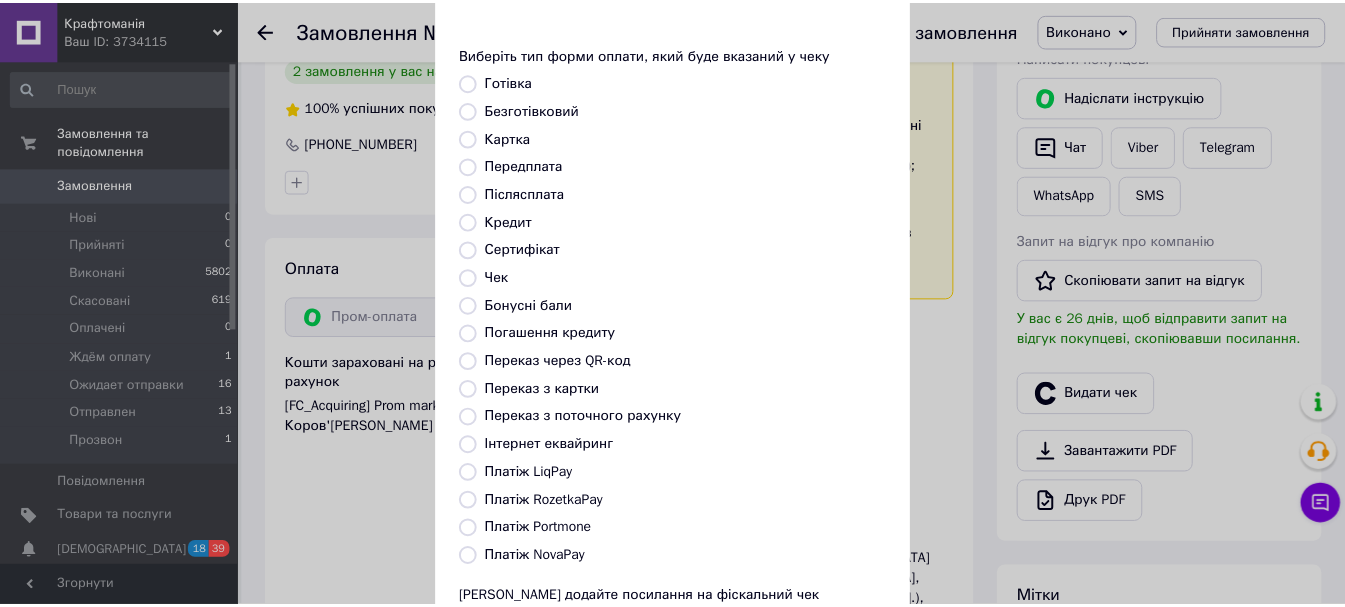 scroll, scrollTop: 252, scrollLeft: 0, axis: vertical 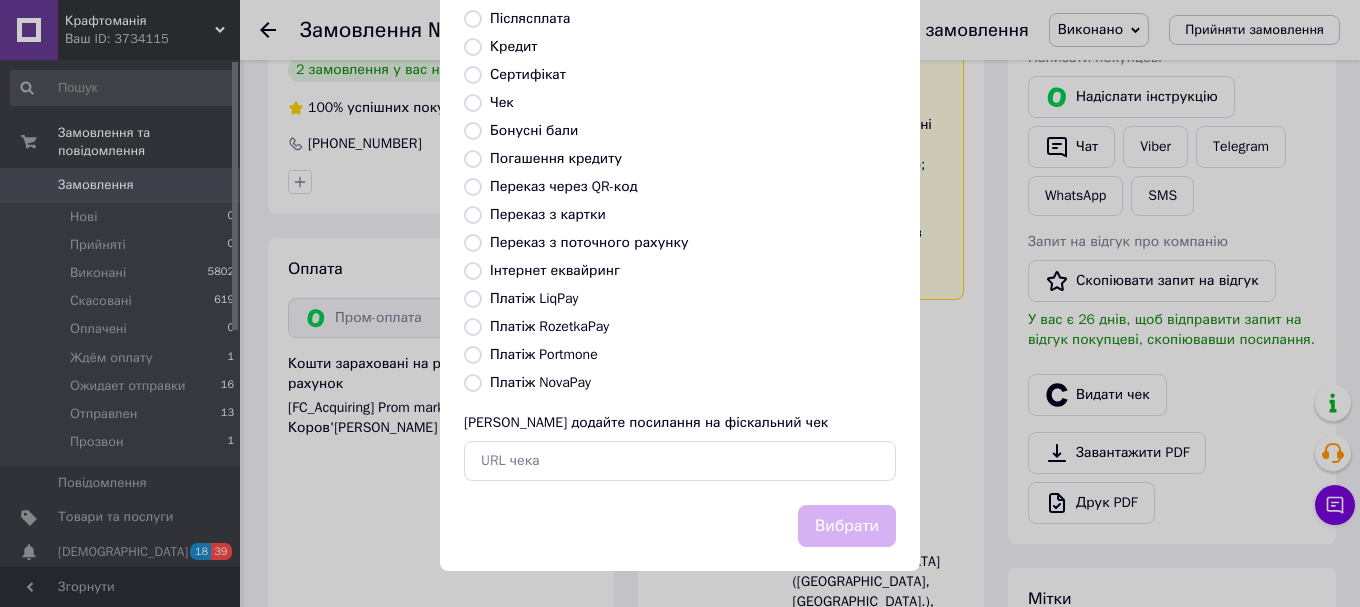 click on "Виберіть тип форми оплати, який буде вказаний у чеку Готівка Безготівковий Картка Передплата Післясплата Кредит Сертифікат Чек Бонусні бали Погашення кредиту Переказ через QR-код Переказ з картки Переказ з поточного рахунку Інтернет еквайринг Платіж LiqPay Платіж RozetkaPay Платіж Portmone Платіж NovaPay Або додайте посилання на фіскальний чек" at bounding box center (680, 175) 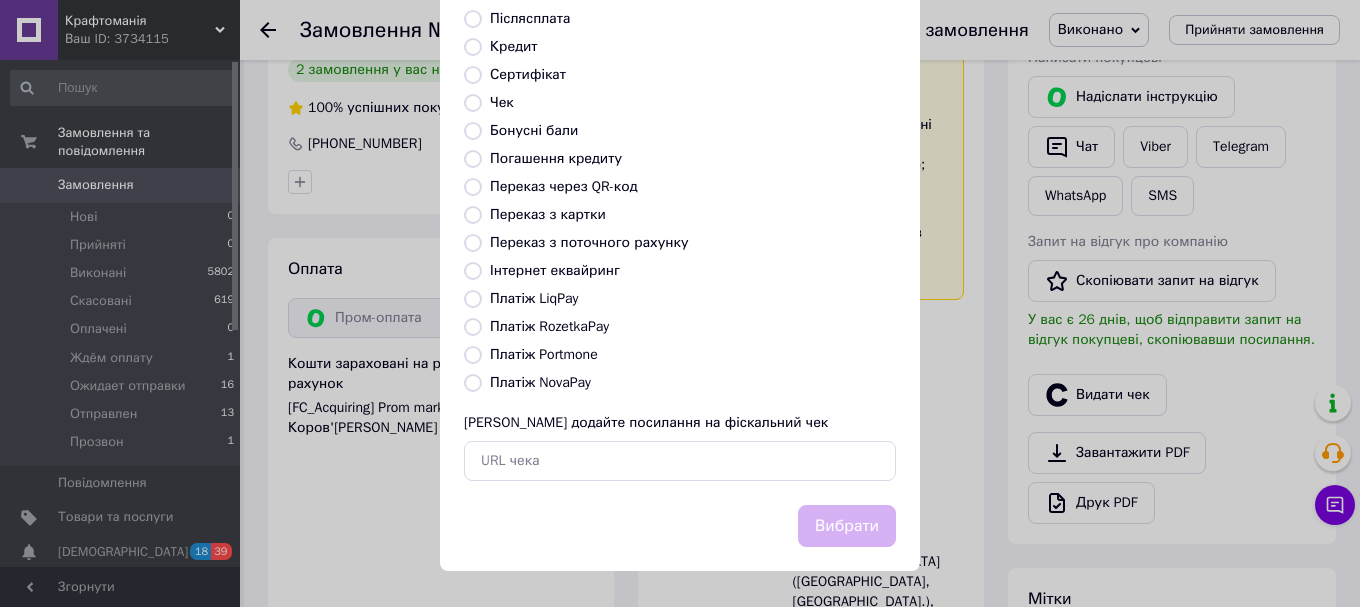 radio on "true" 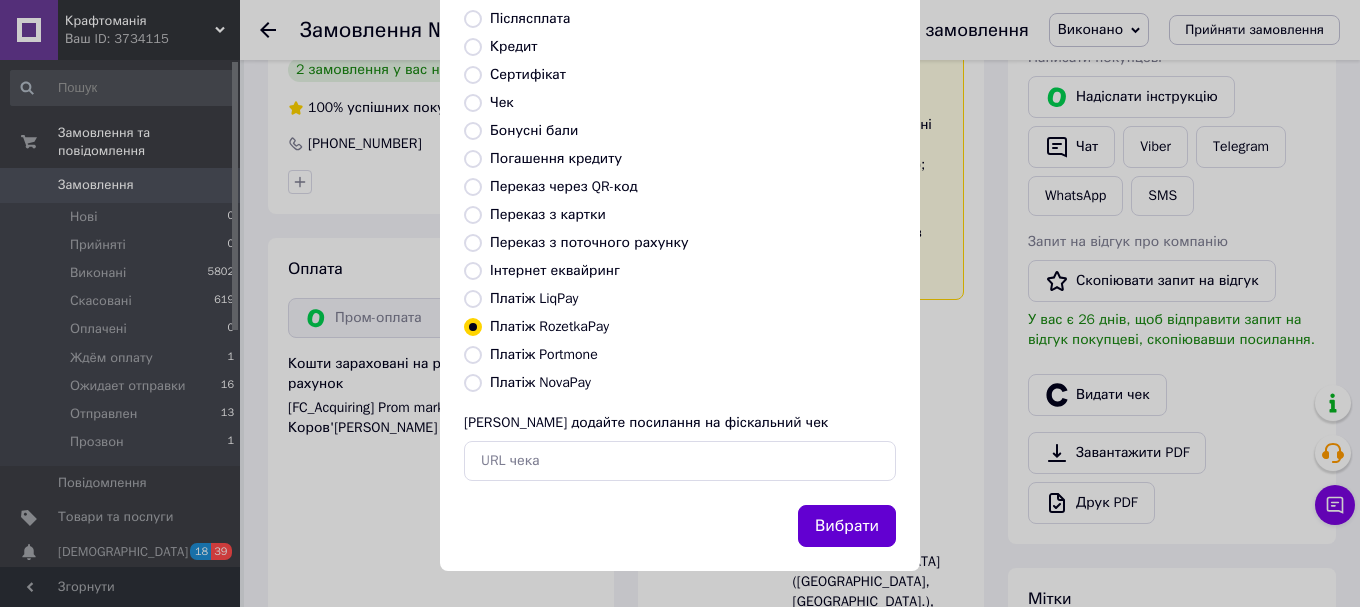 click on "Вибрати" at bounding box center [847, 526] 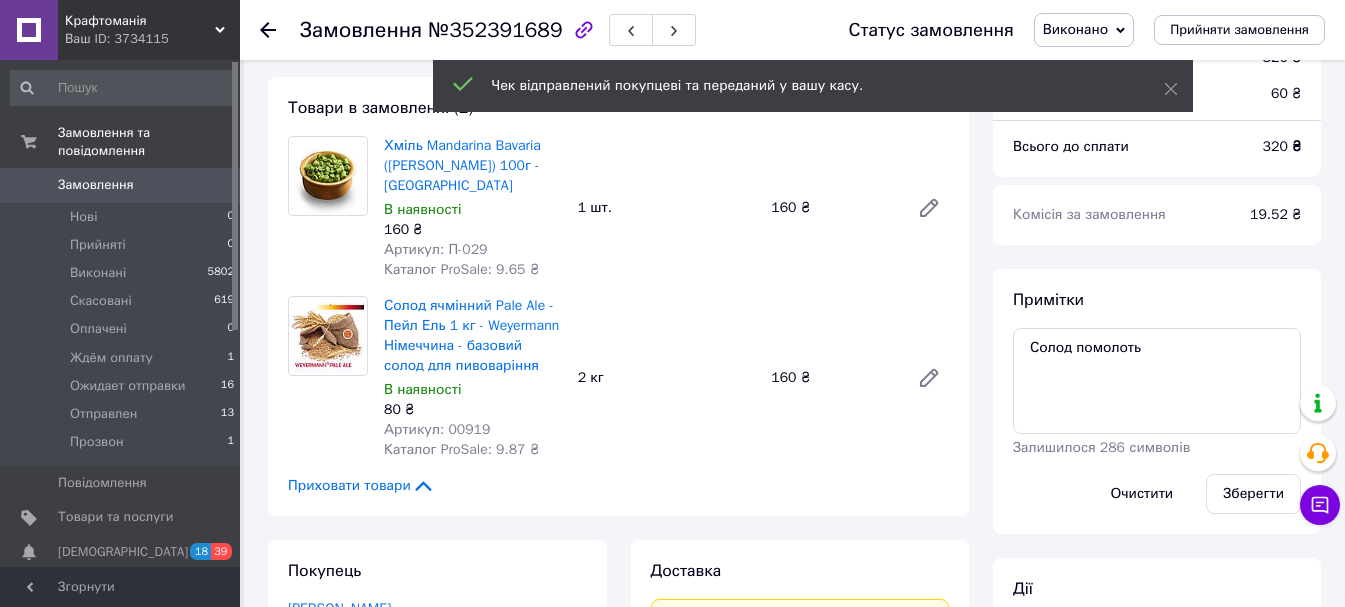 scroll, scrollTop: 0, scrollLeft: 0, axis: both 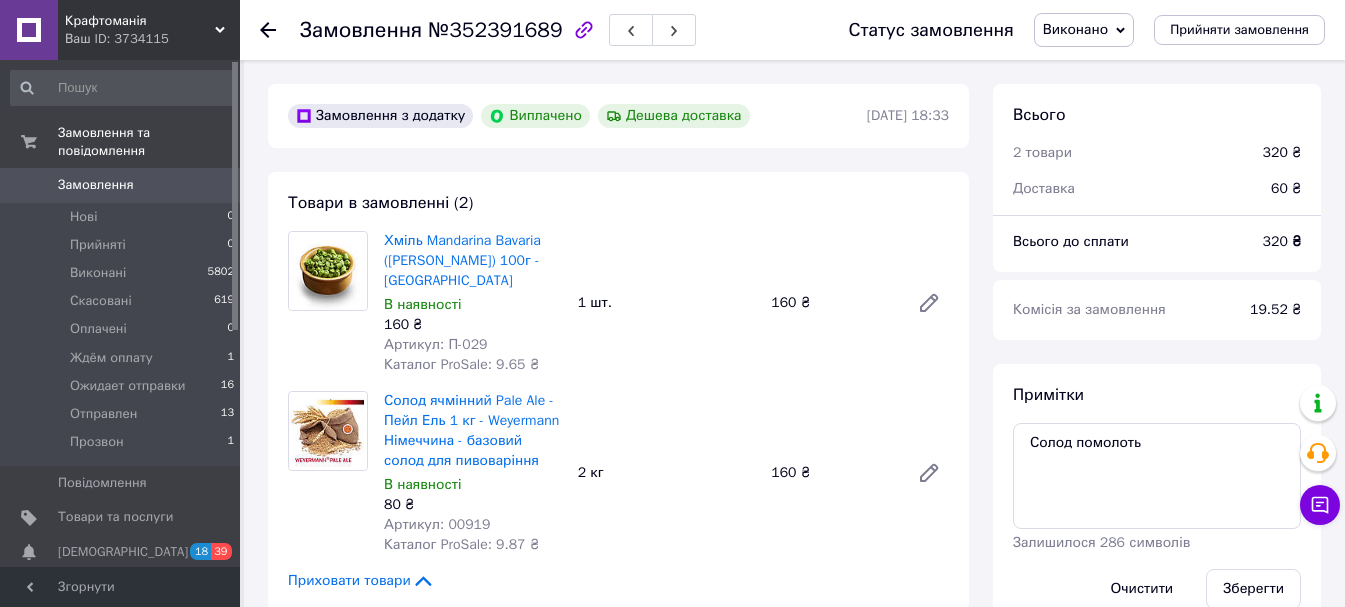 click on "Ваш ID: 3734115" at bounding box center (152, 39) 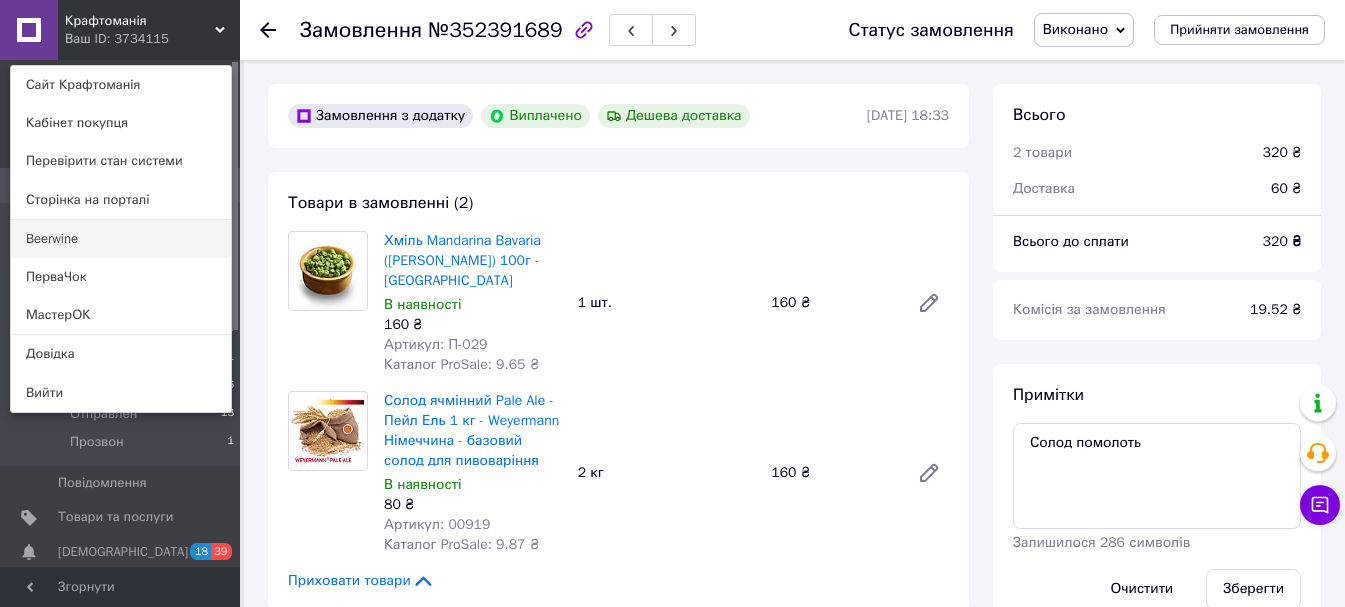 click on "Beerwine" at bounding box center (121, 239) 